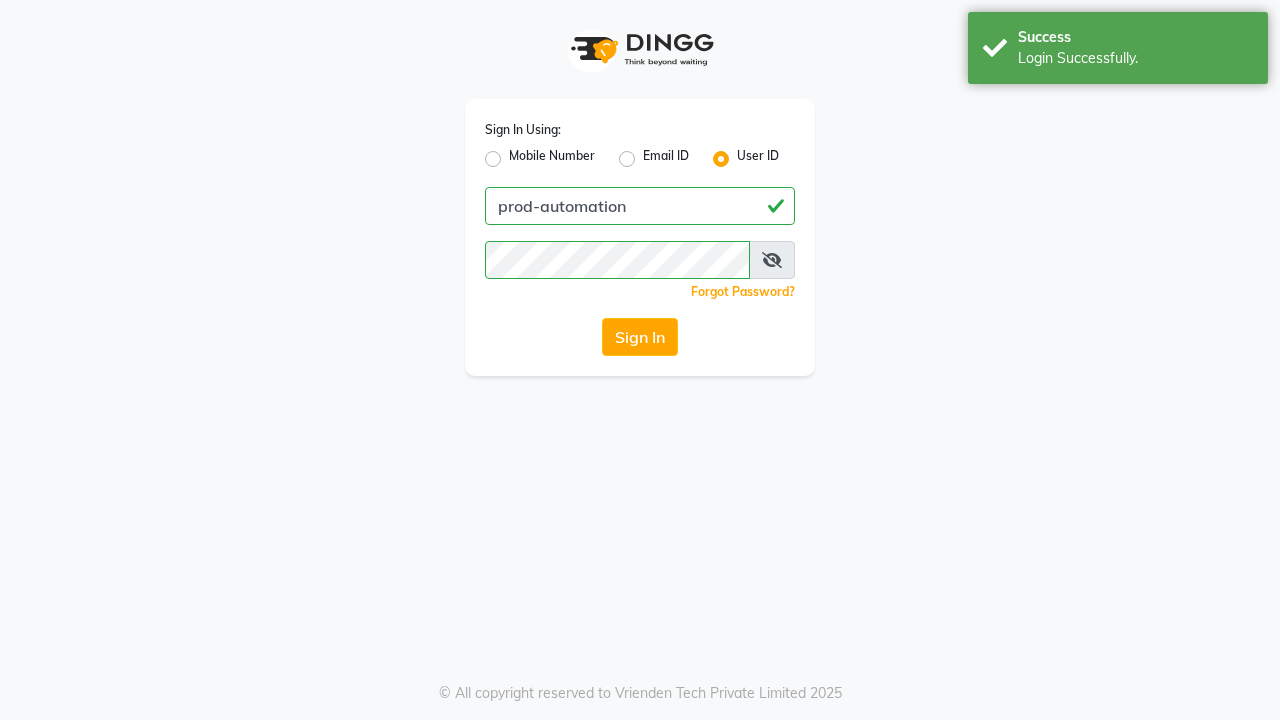 scroll, scrollTop: 0, scrollLeft: 0, axis: both 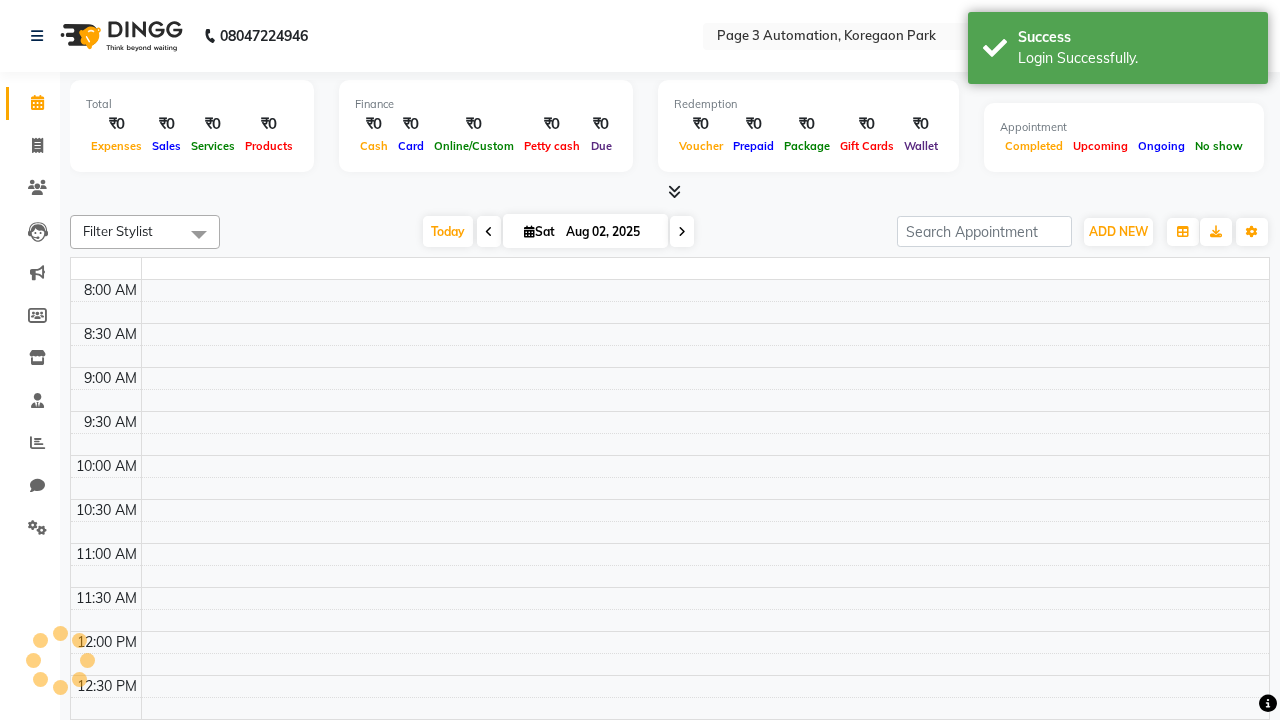 select on "en" 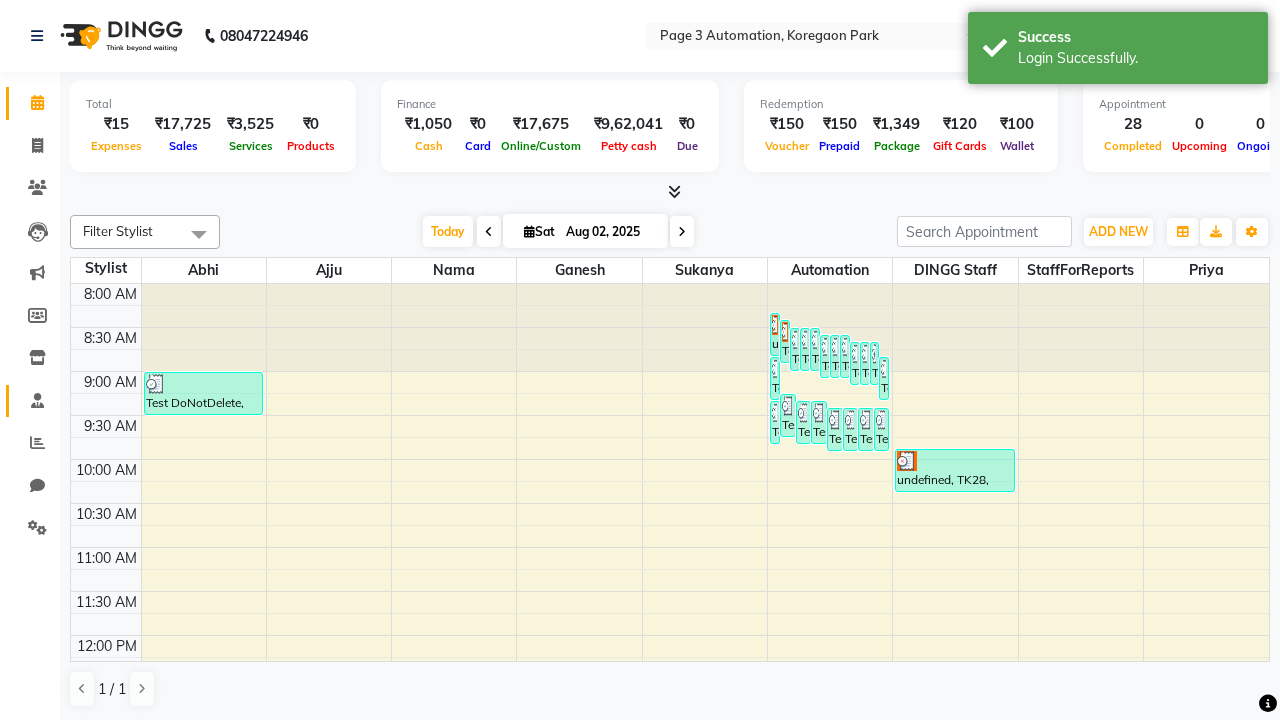 click 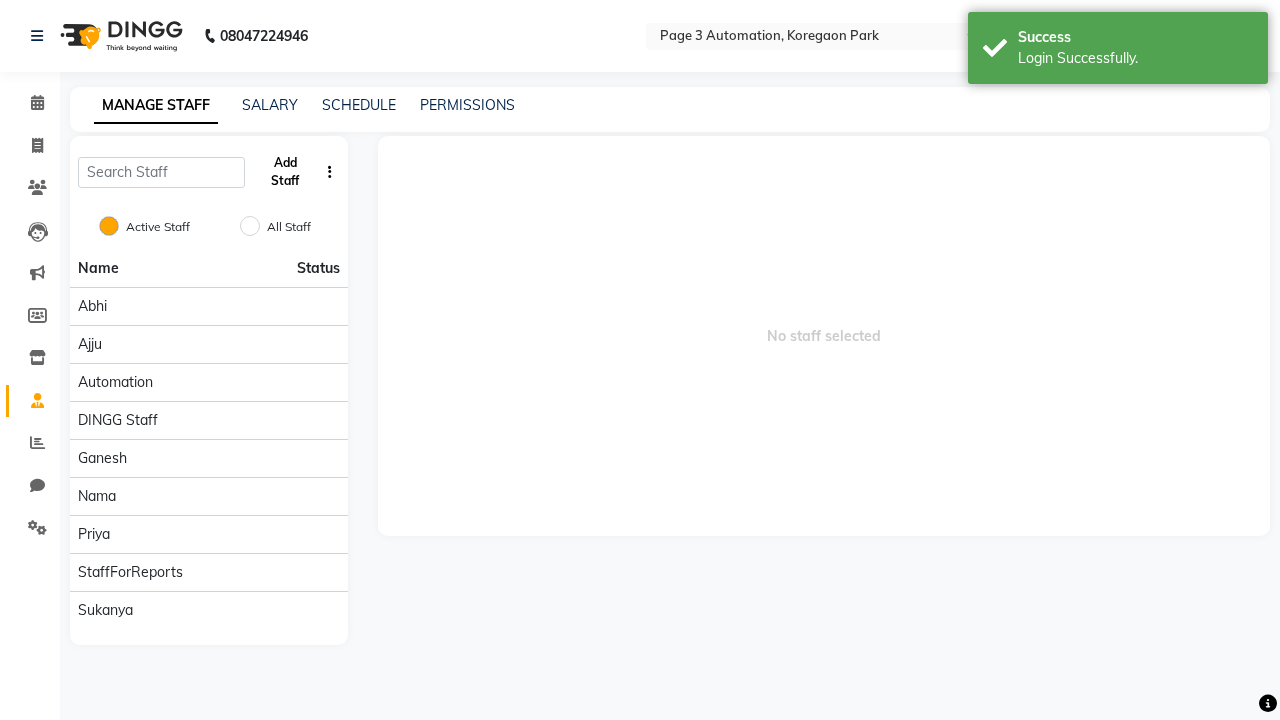 click on "Add Staff" 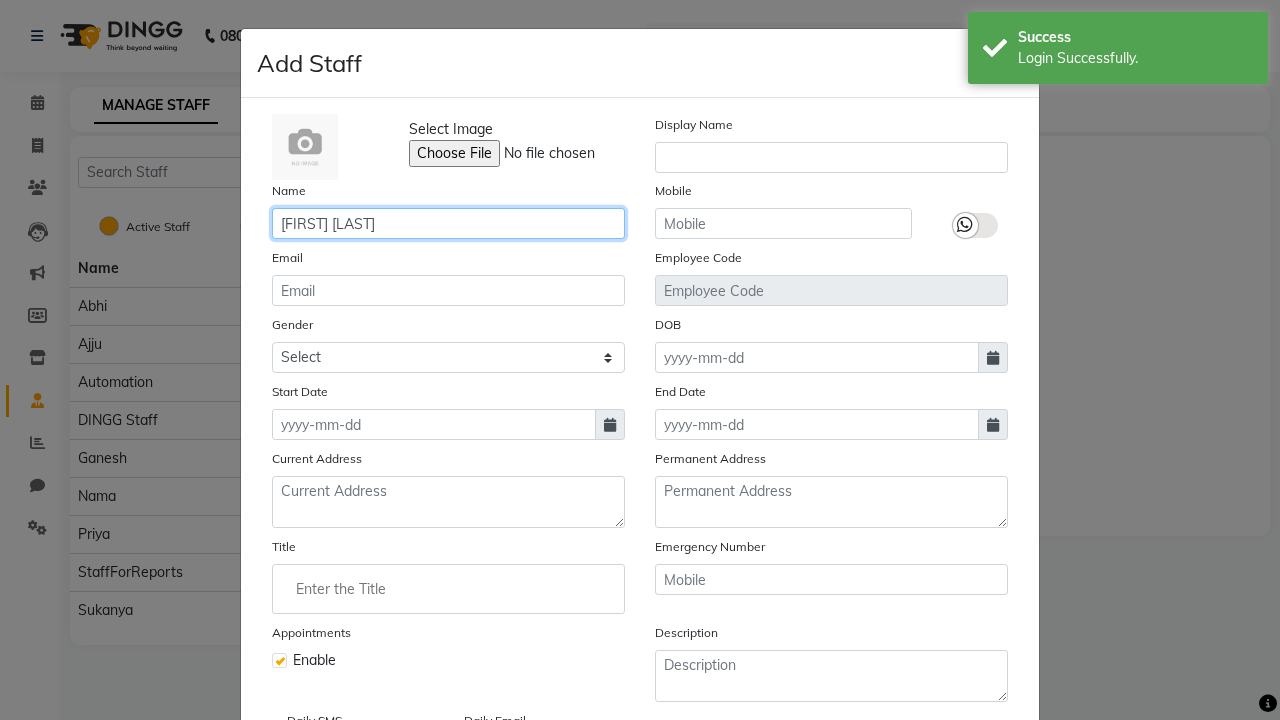 type on "Automation Staff FOSnE" 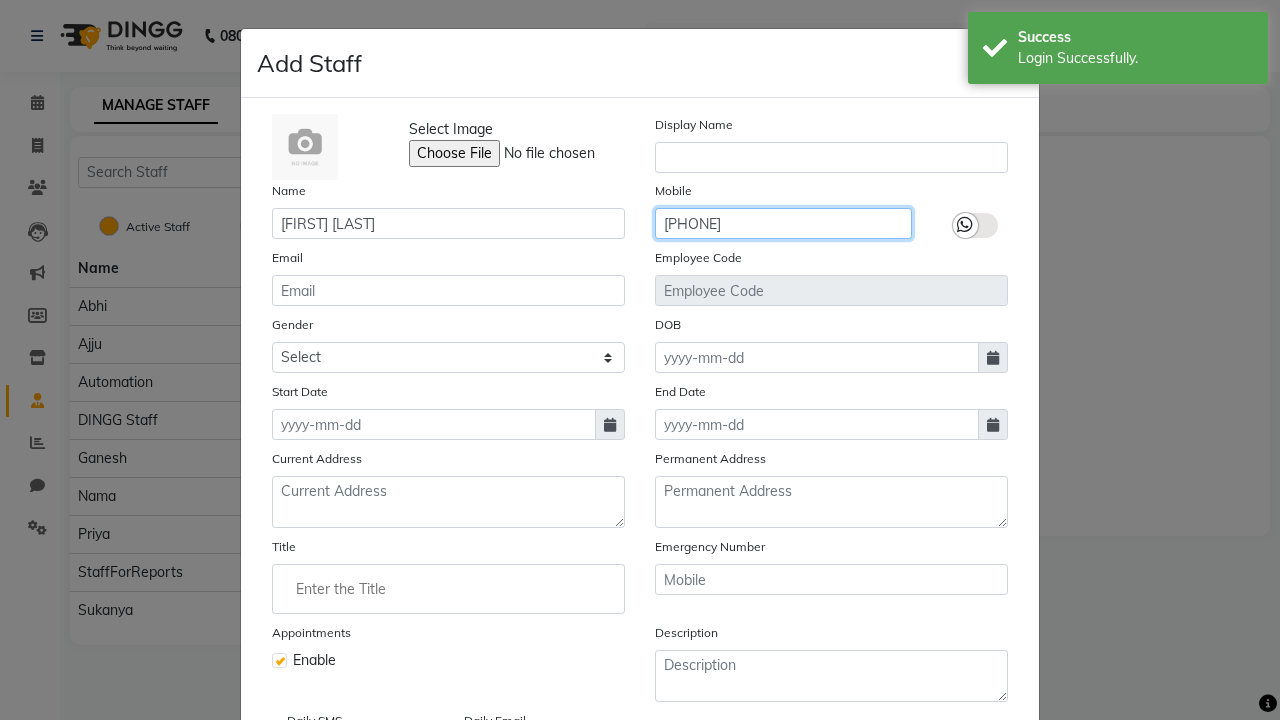 type on "9516257527" 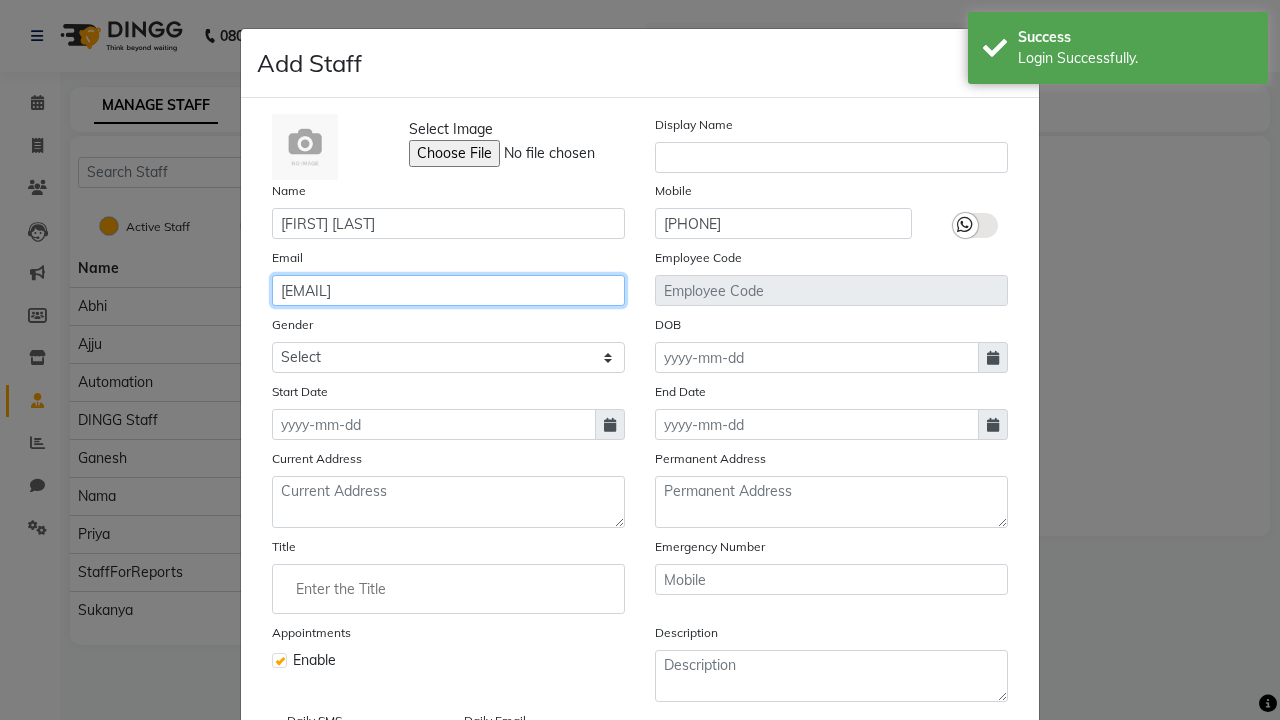 type on "modesta.swift@yahoo.com" 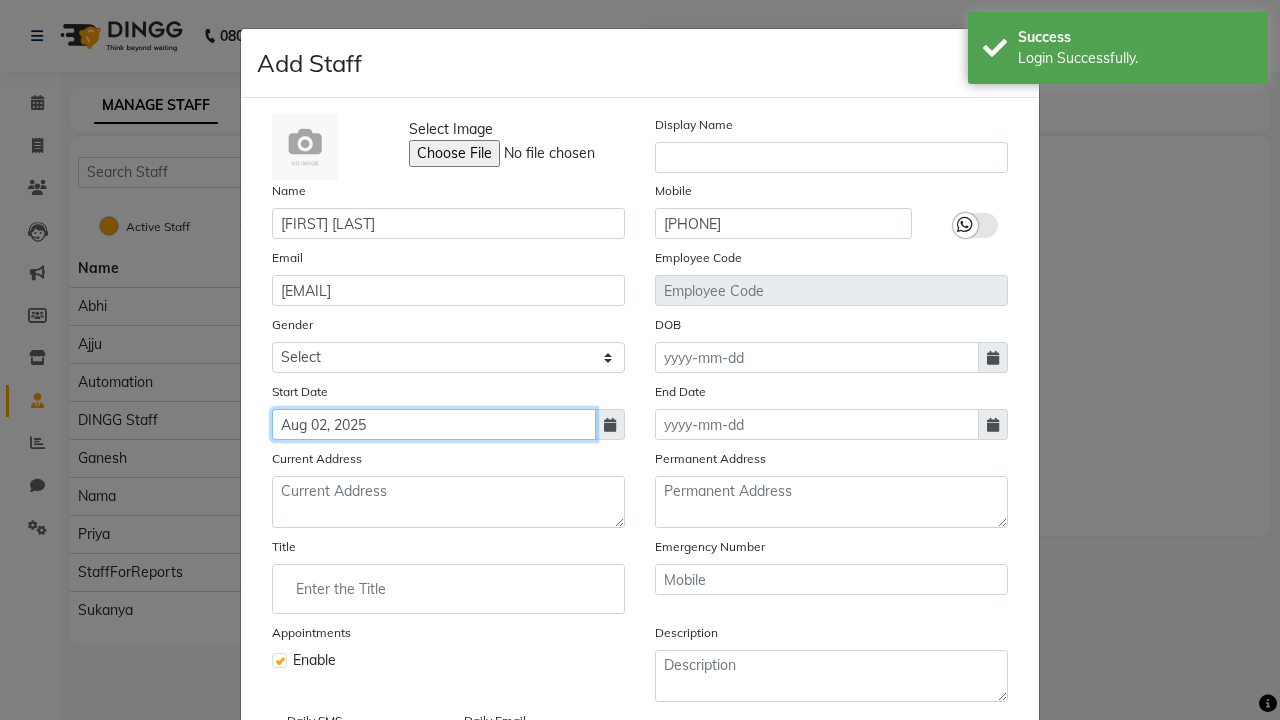 type on "Aug 02, 2025" 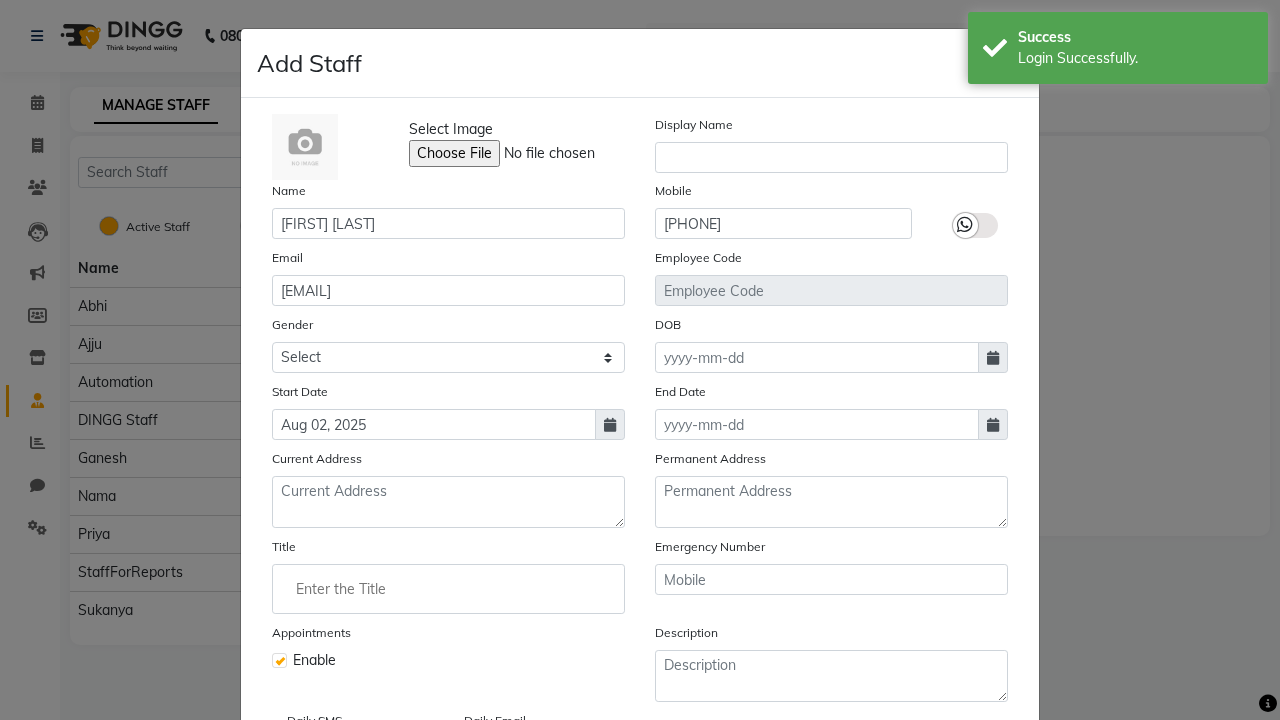 click on "Save" at bounding box center [988, 814] 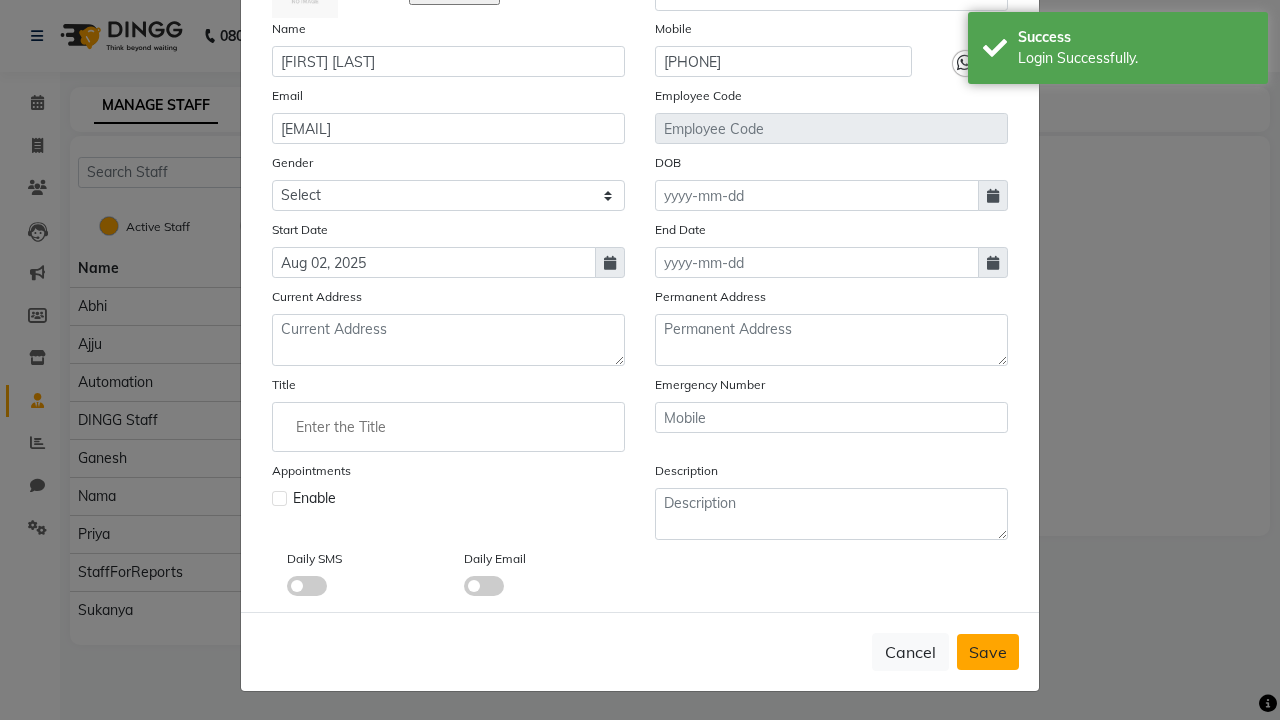 type 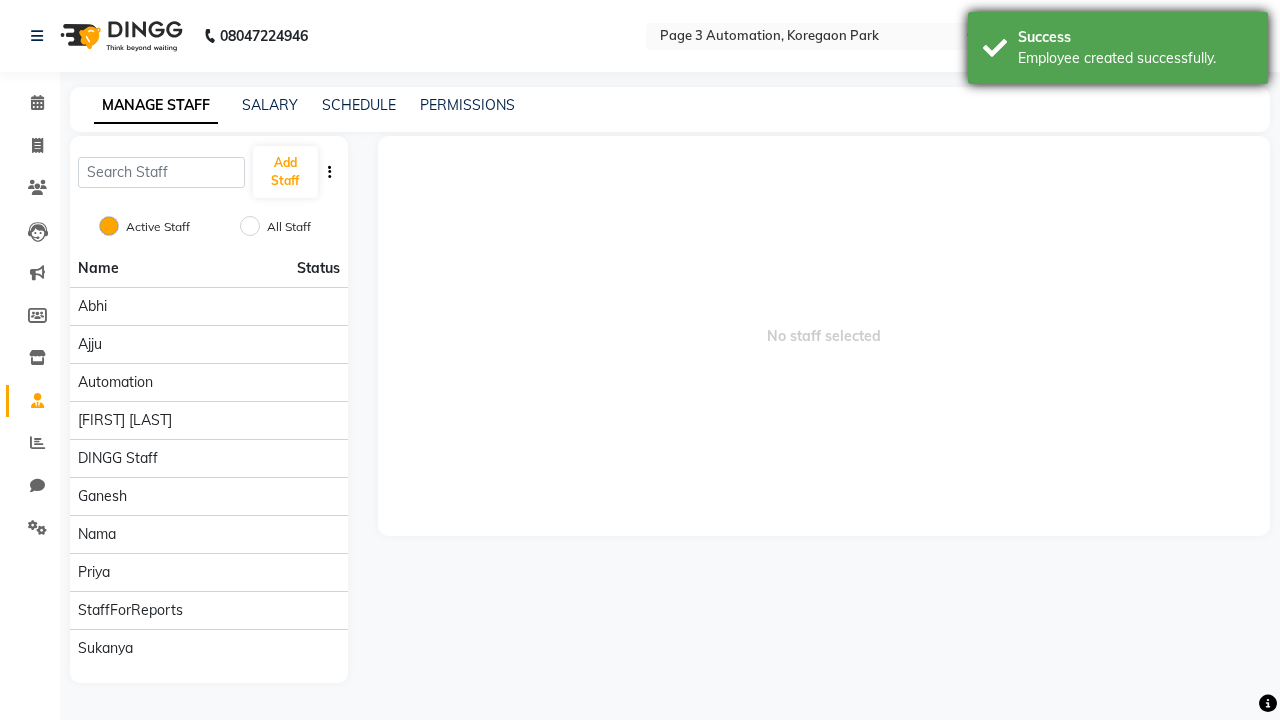 click on "Employee created successfully." at bounding box center (1135, 58) 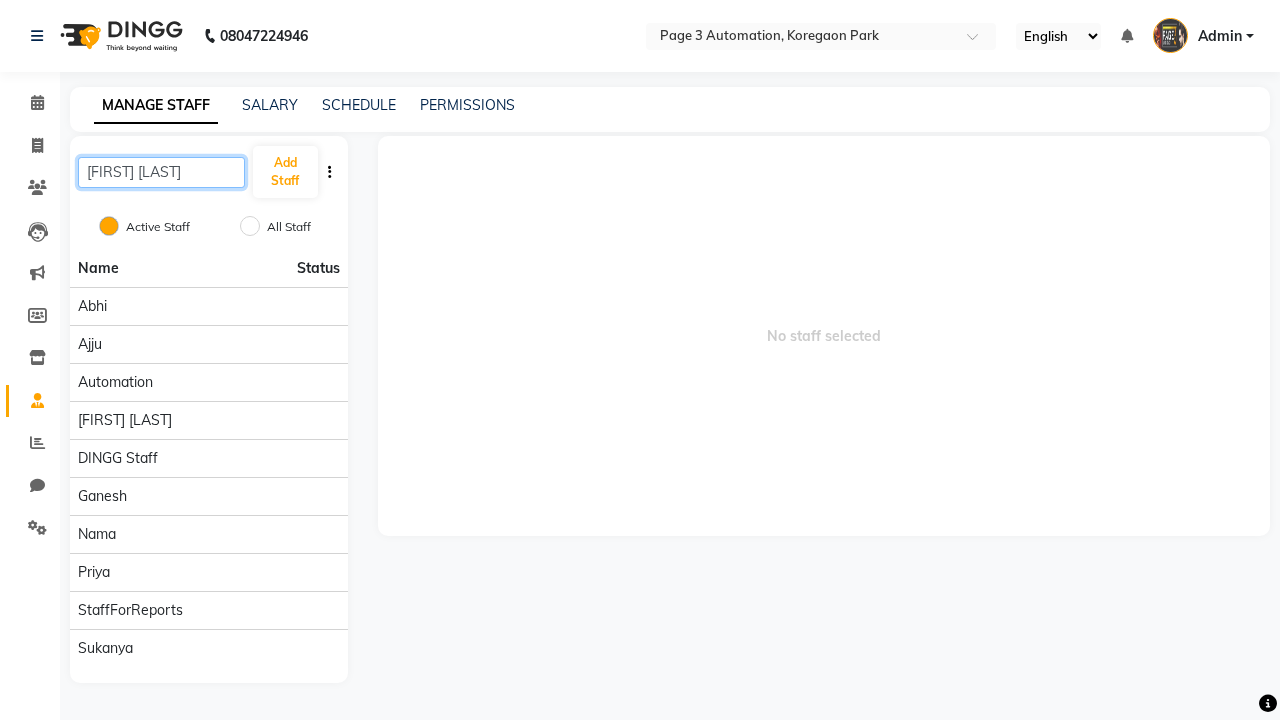 scroll, scrollTop: 0, scrollLeft: 10, axis: horizontal 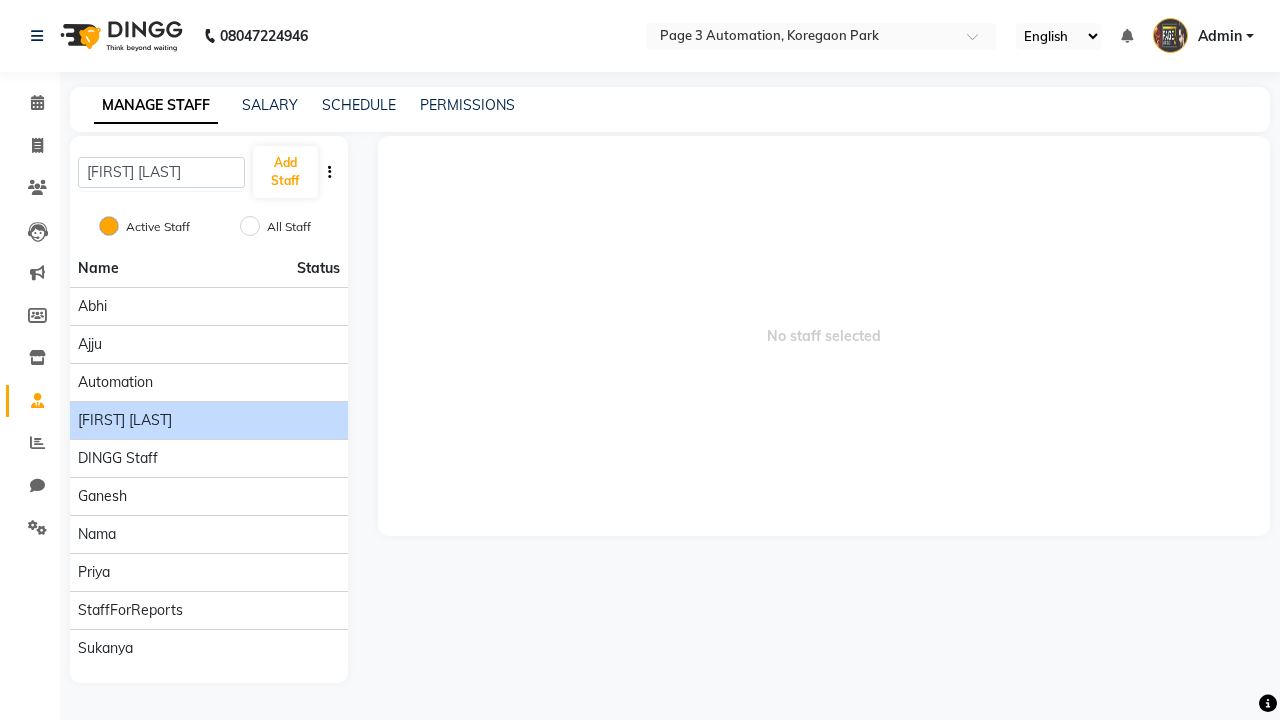 click on "Automation Staff FOSnE" 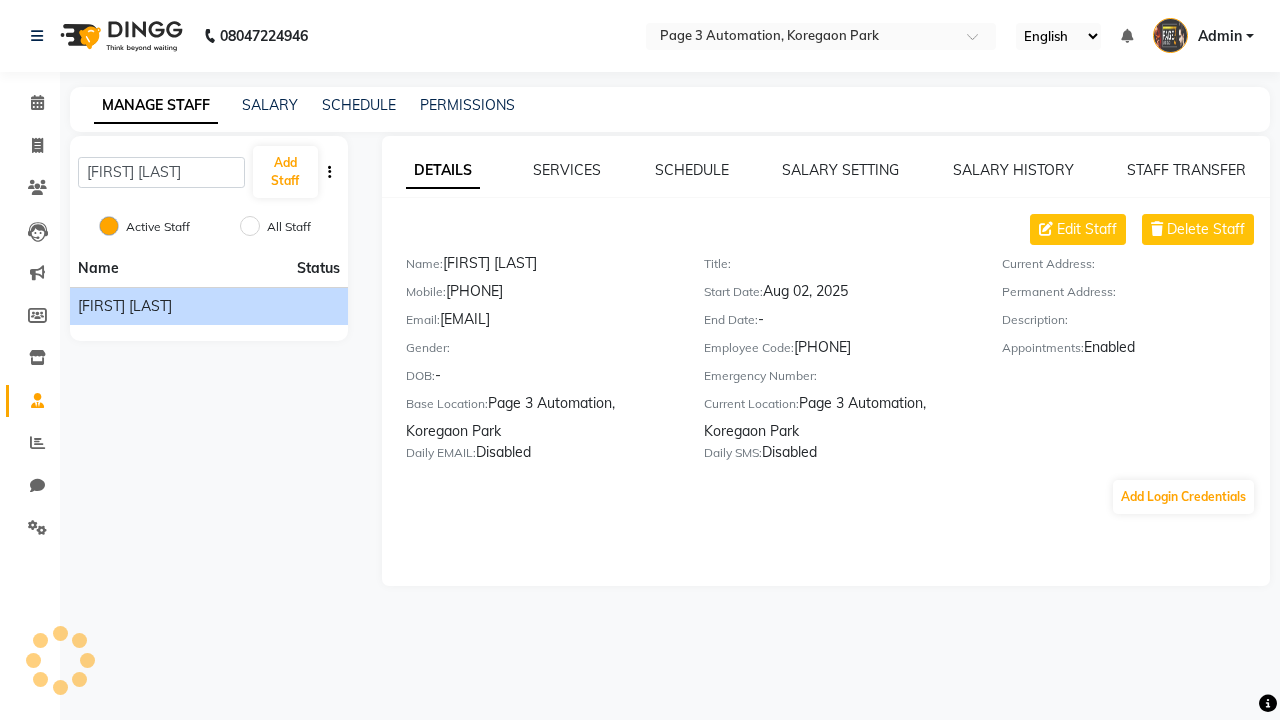 scroll, scrollTop: 0, scrollLeft: 0, axis: both 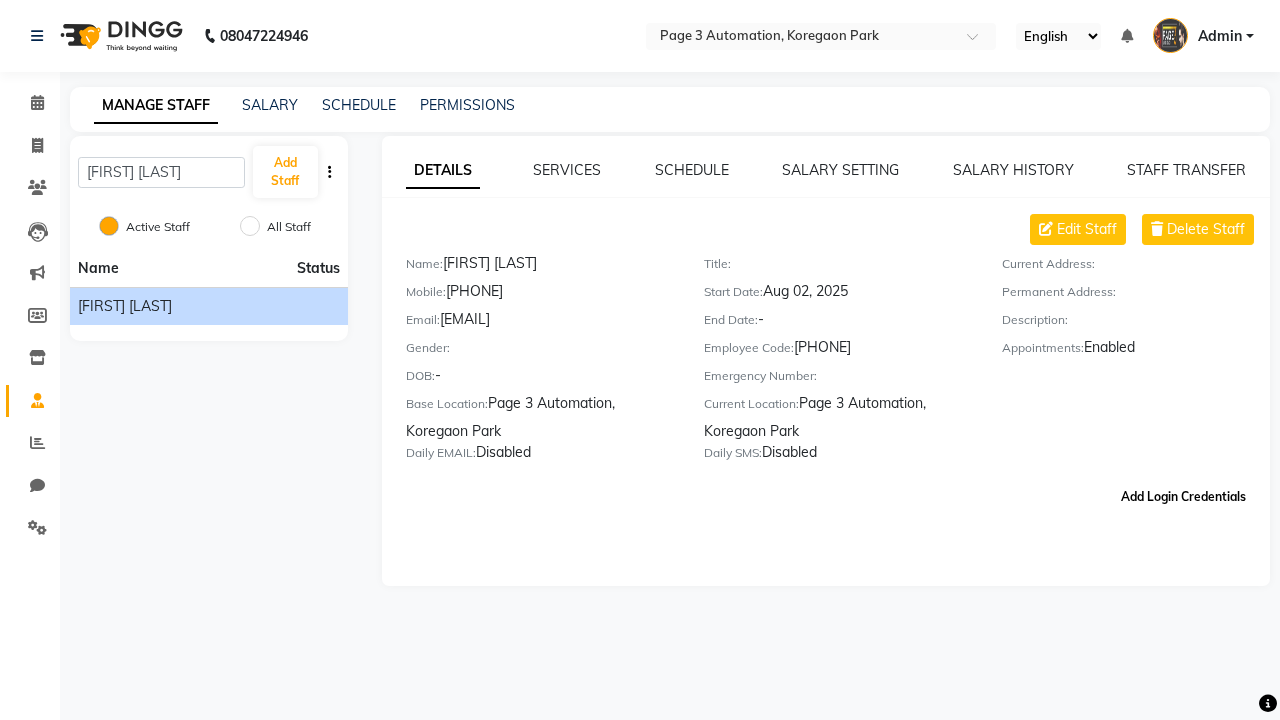 click on "Add Login Credentials" 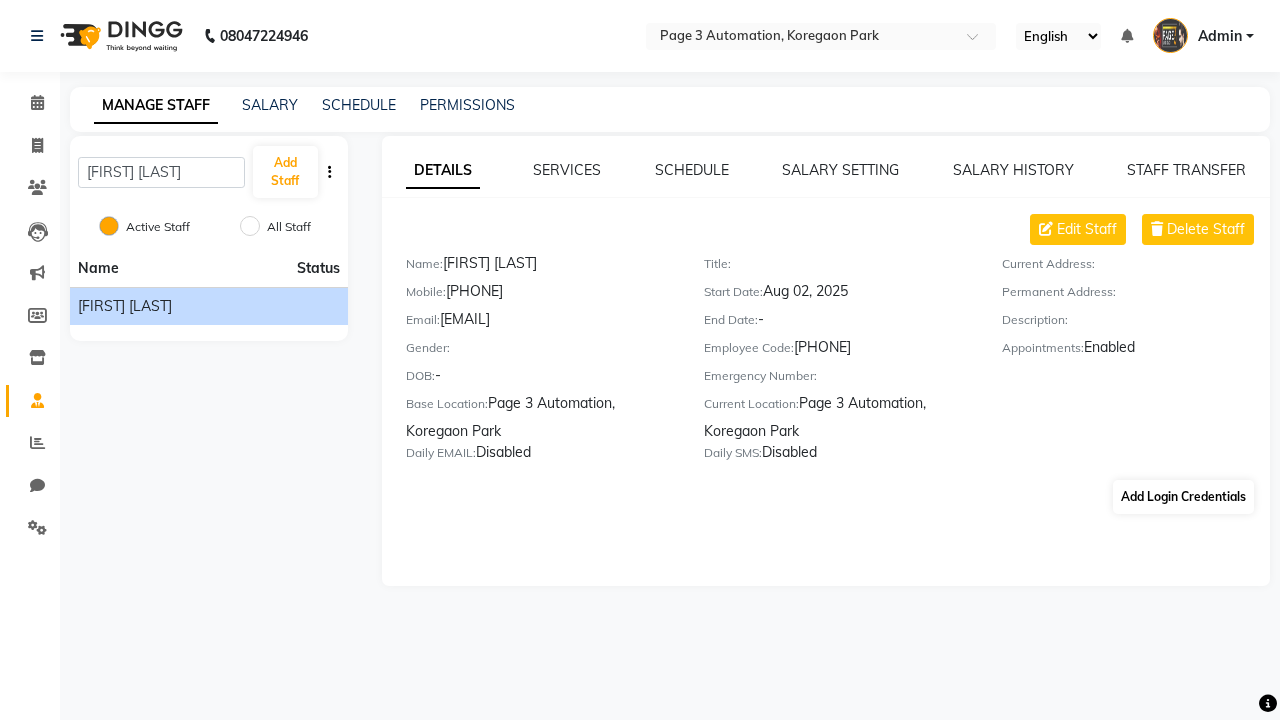 select on "4595" 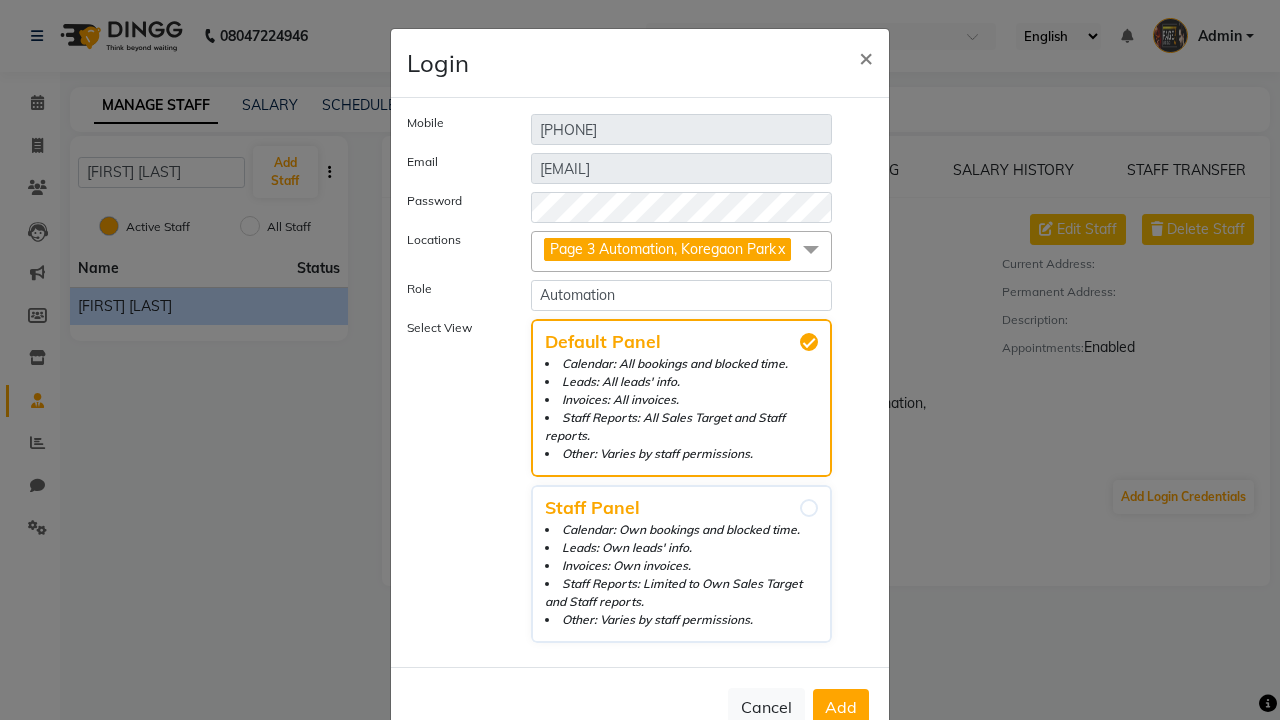 click on "Add" 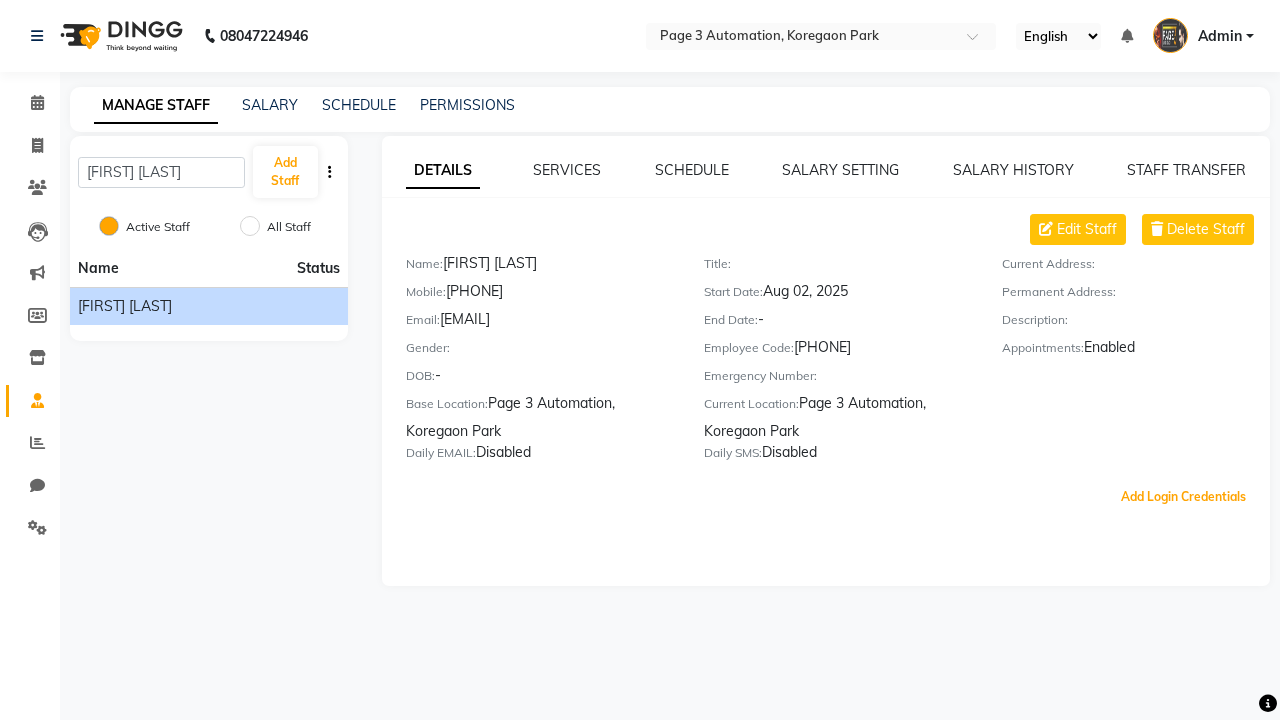 scroll, scrollTop: 55, scrollLeft: 0, axis: vertical 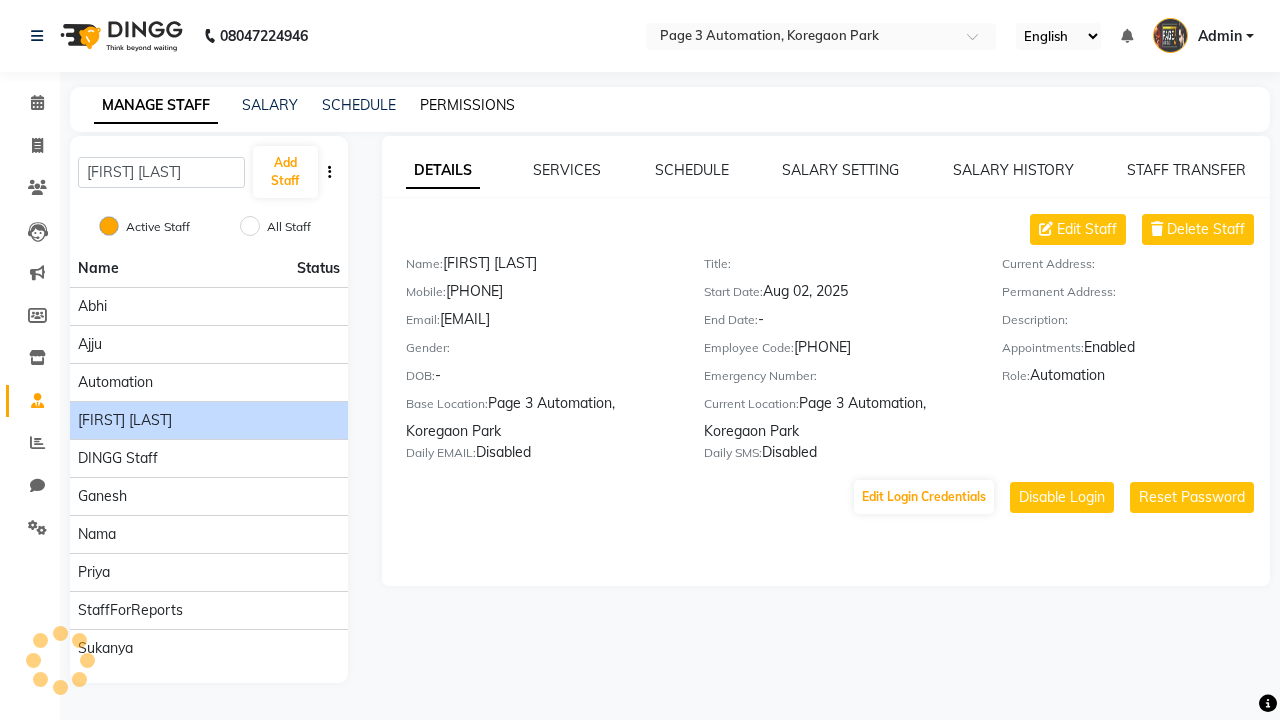 click on "PERMISSIONS" 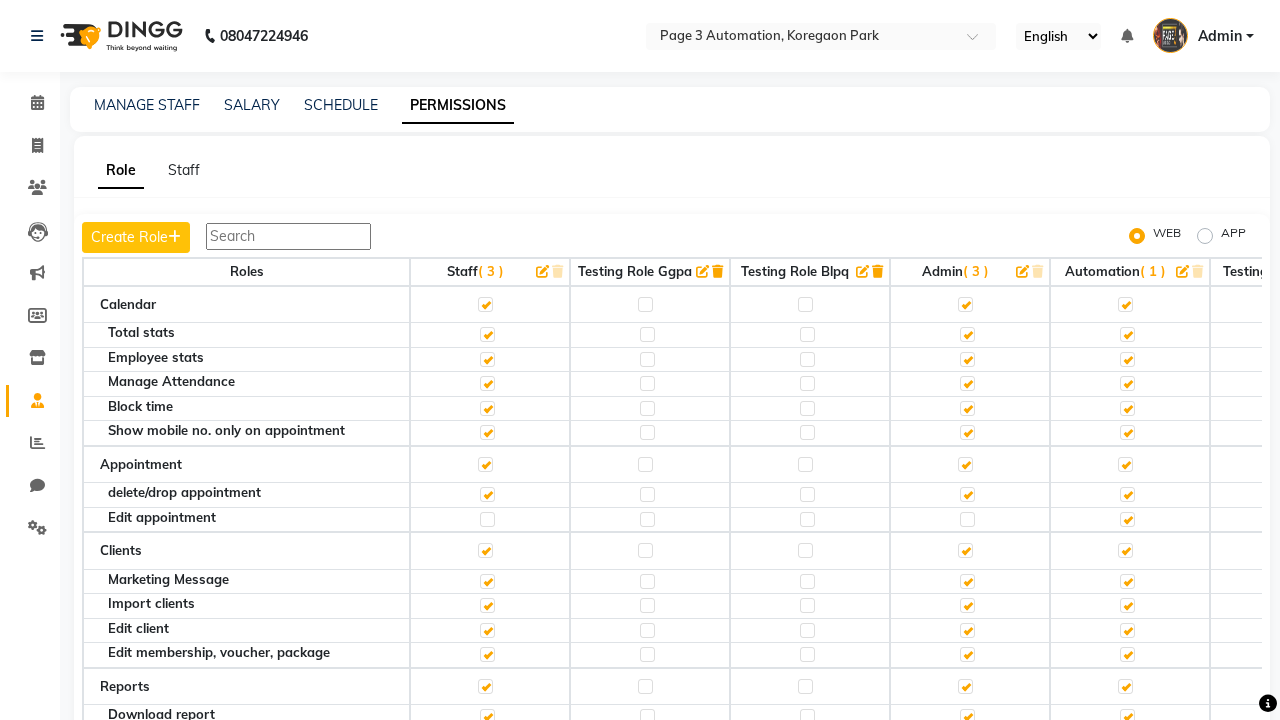 click 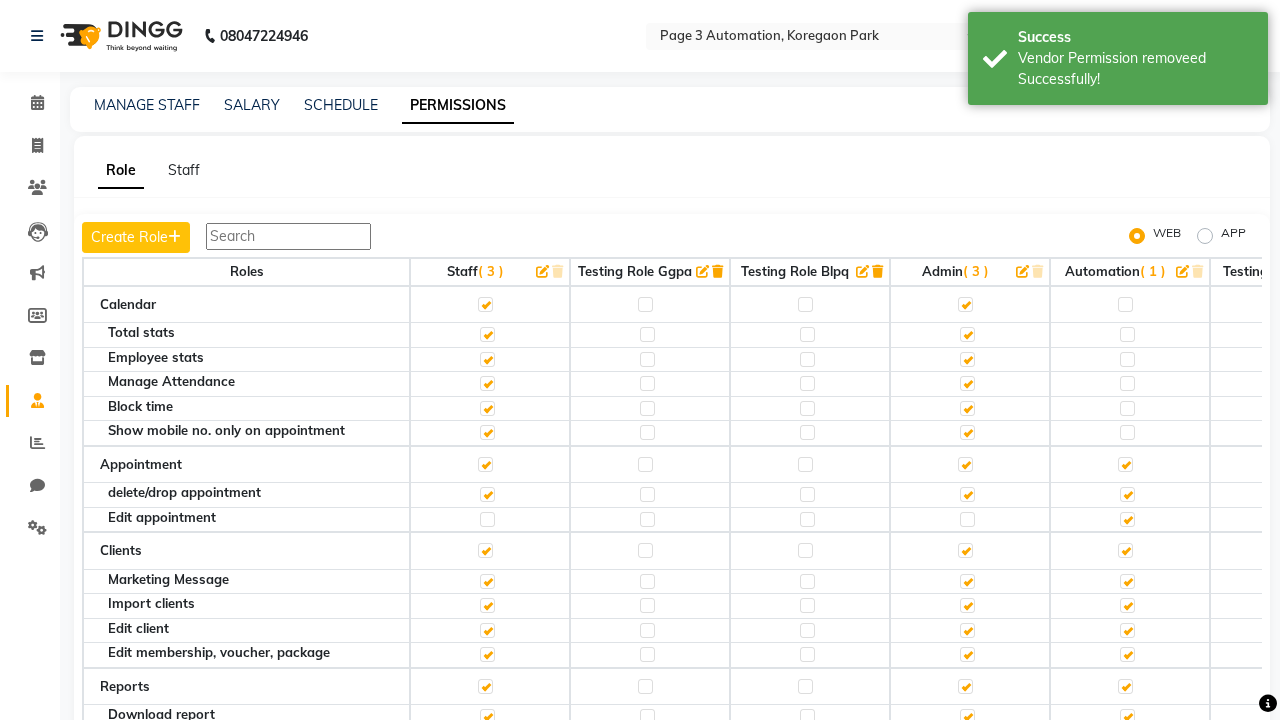 click 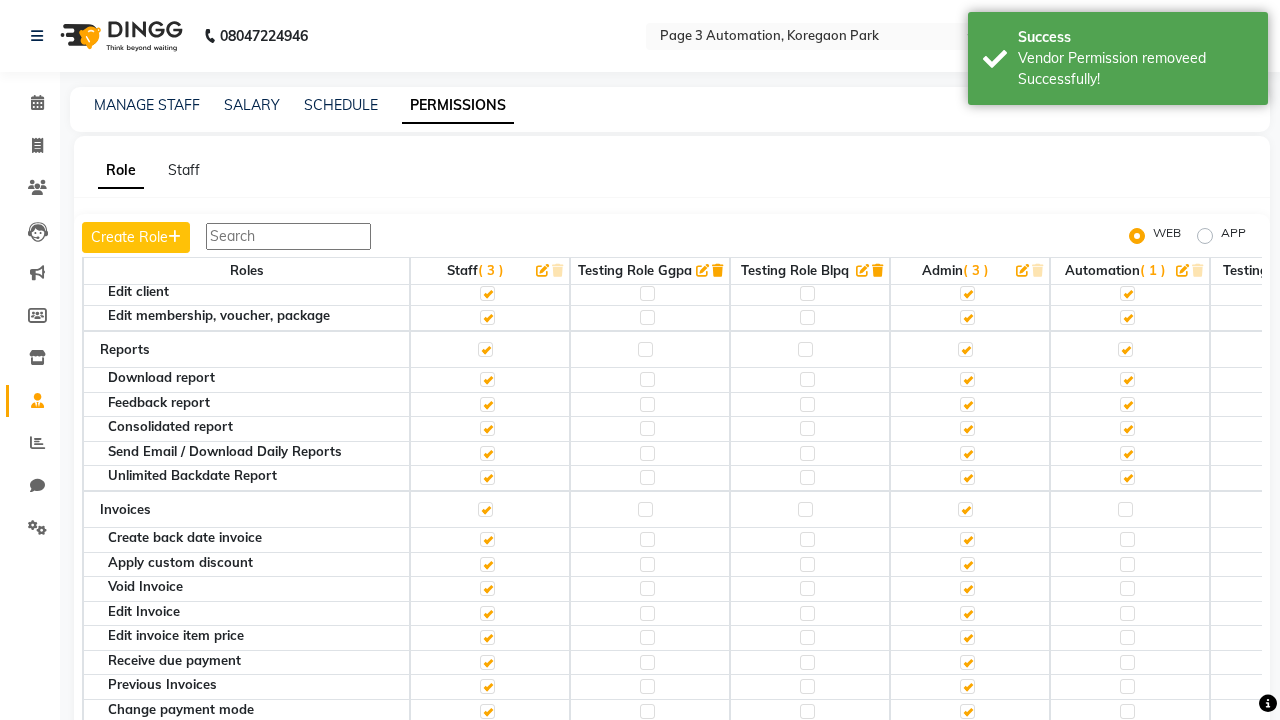 click 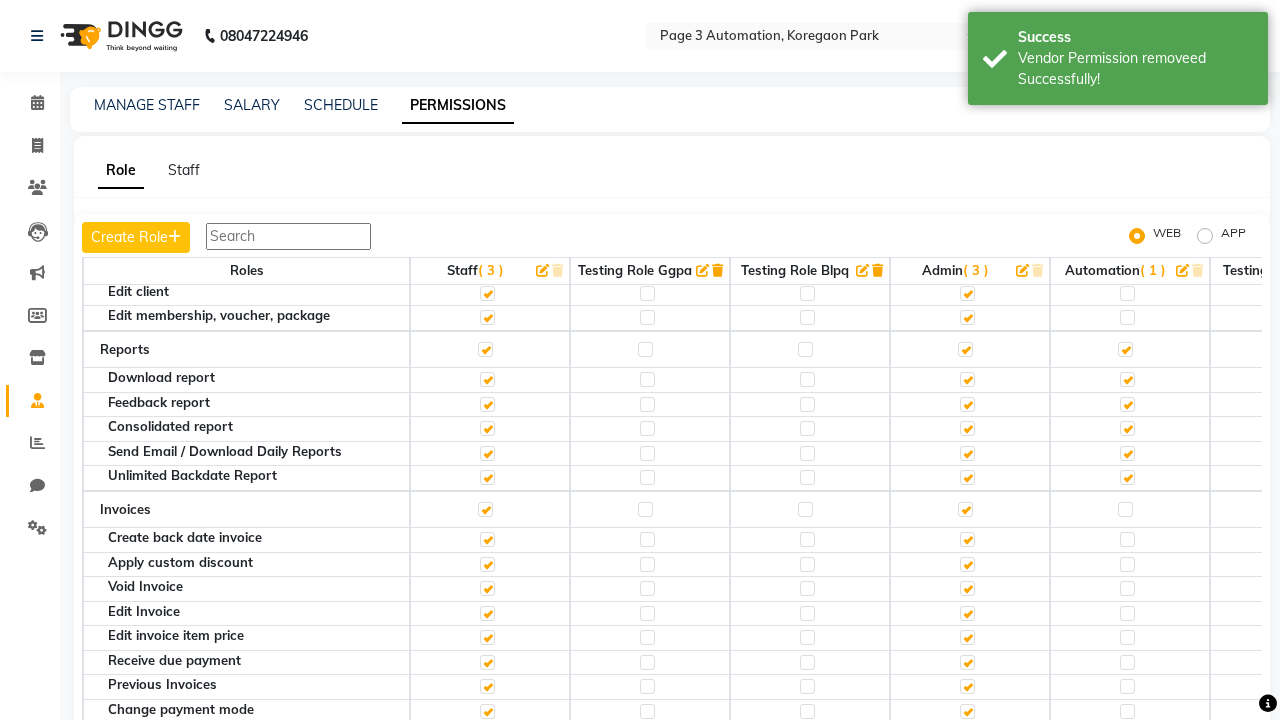 scroll, scrollTop: 42, scrollLeft: 0, axis: vertical 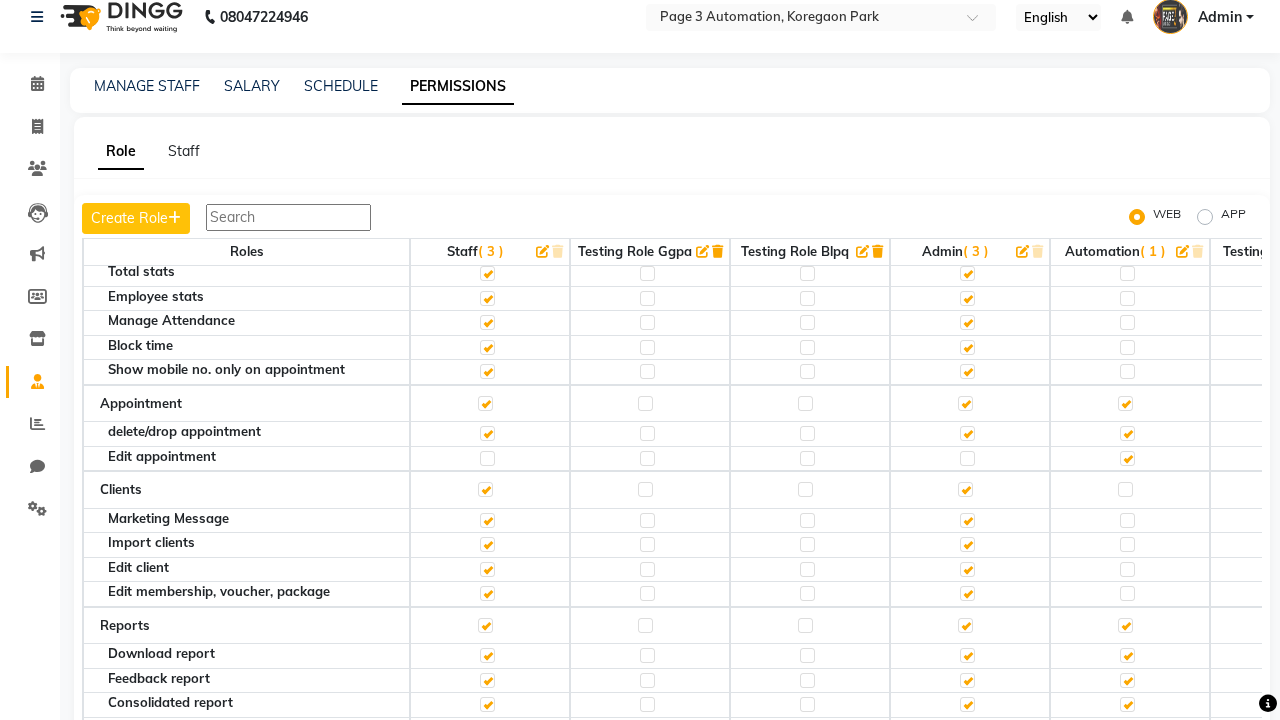 click on "Admin" at bounding box center [1220, 17] 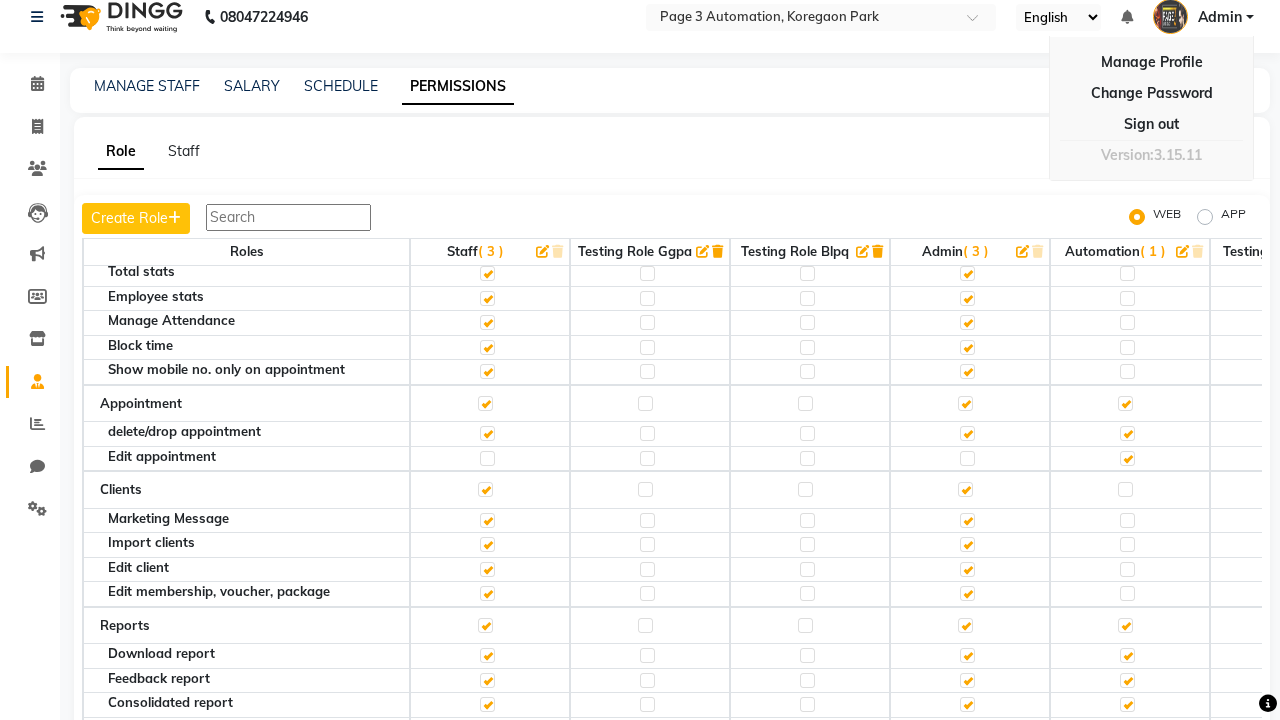 scroll, scrollTop: 0, scrollLeft: 0, axis: both 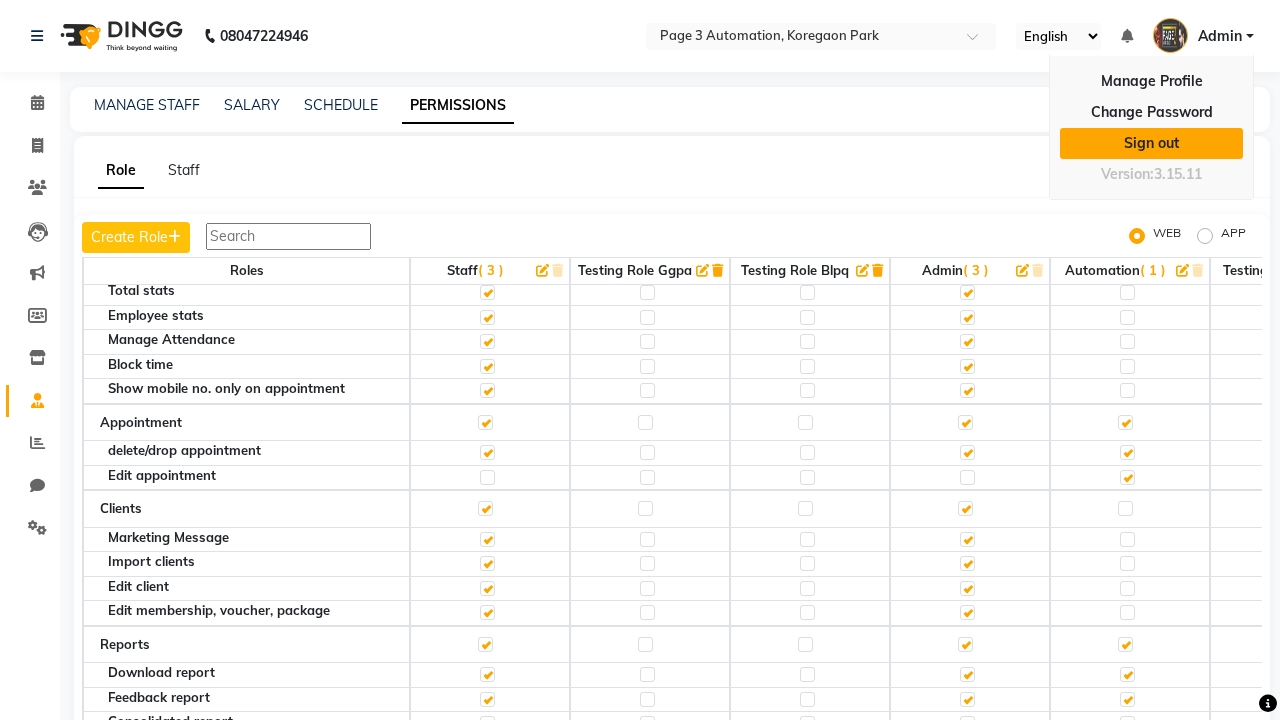 click on "Sign out" at bounding box center (1151, 143) 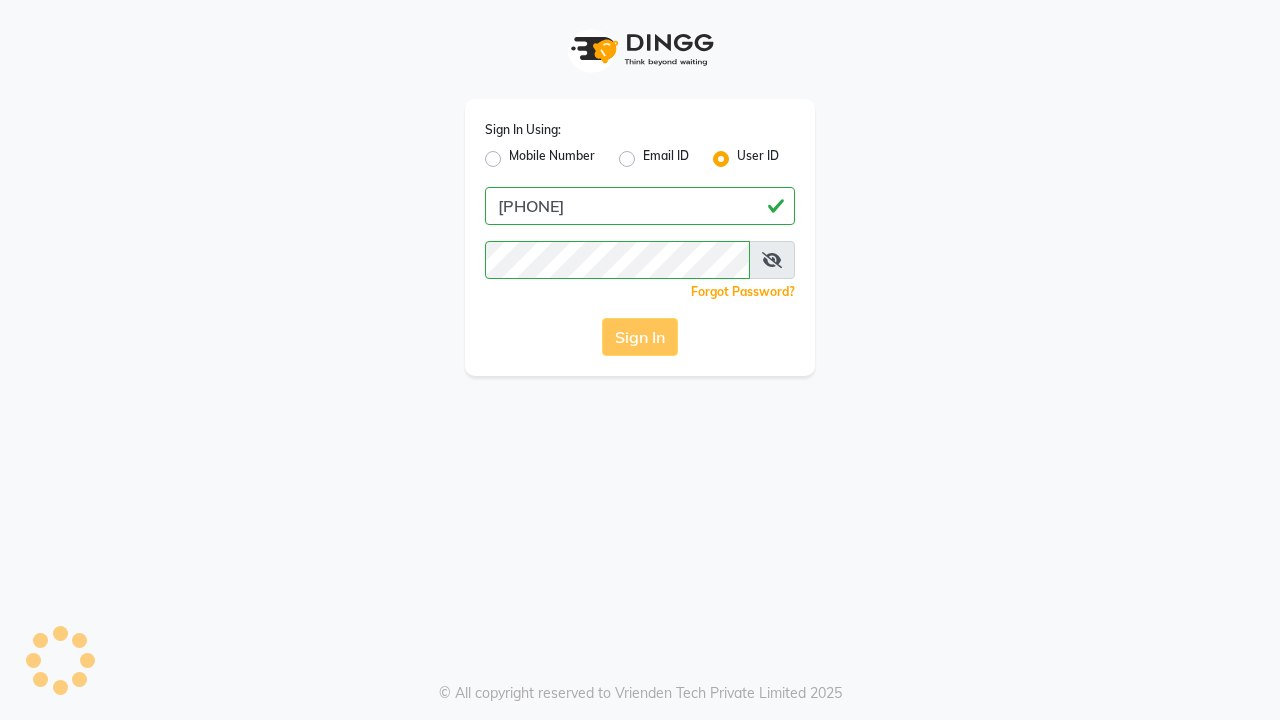 scroll, scrollTop: 0, scrollLeft: 0, axis: both 